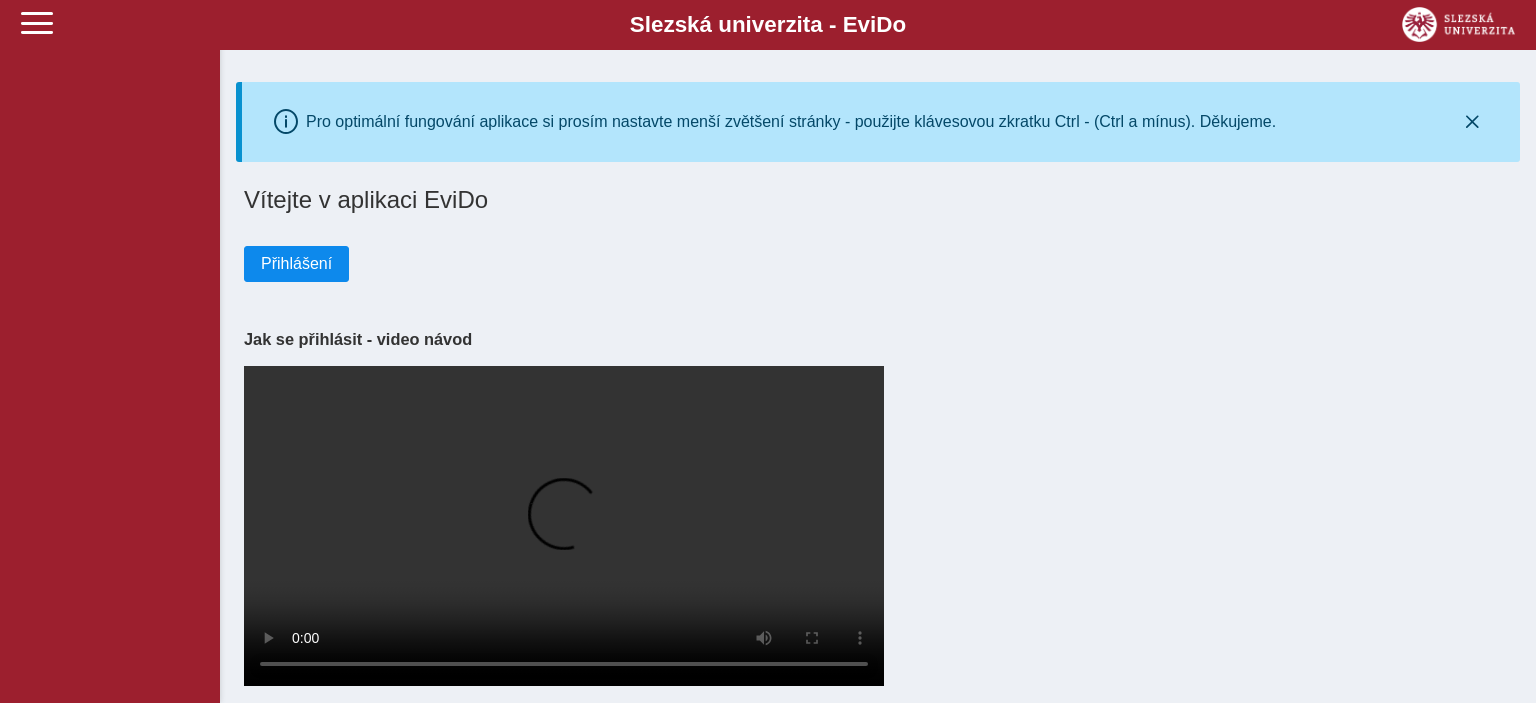 scroll, scrollTop: 0, scrollLeft: 0, axis: both 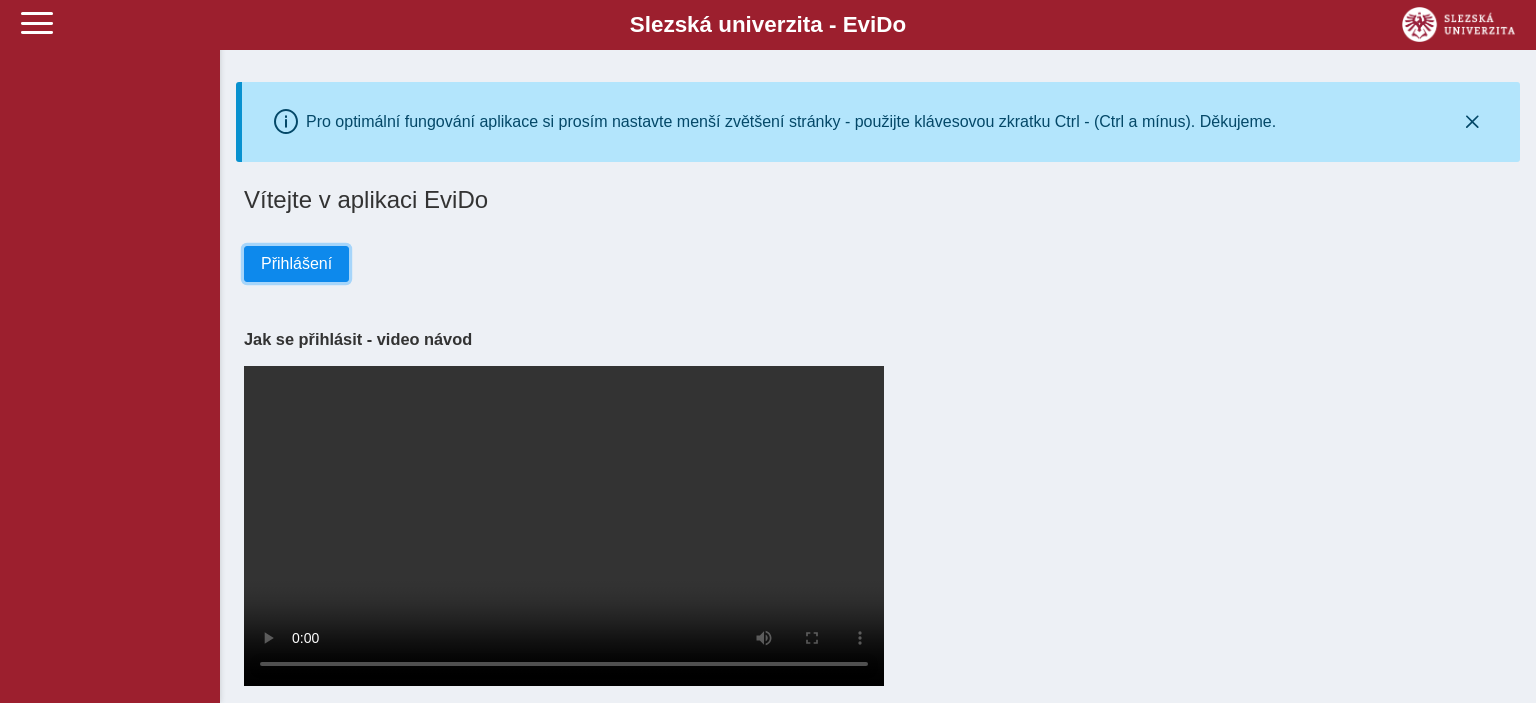 click on "Přihlášení" at bounding box center (296, 264) 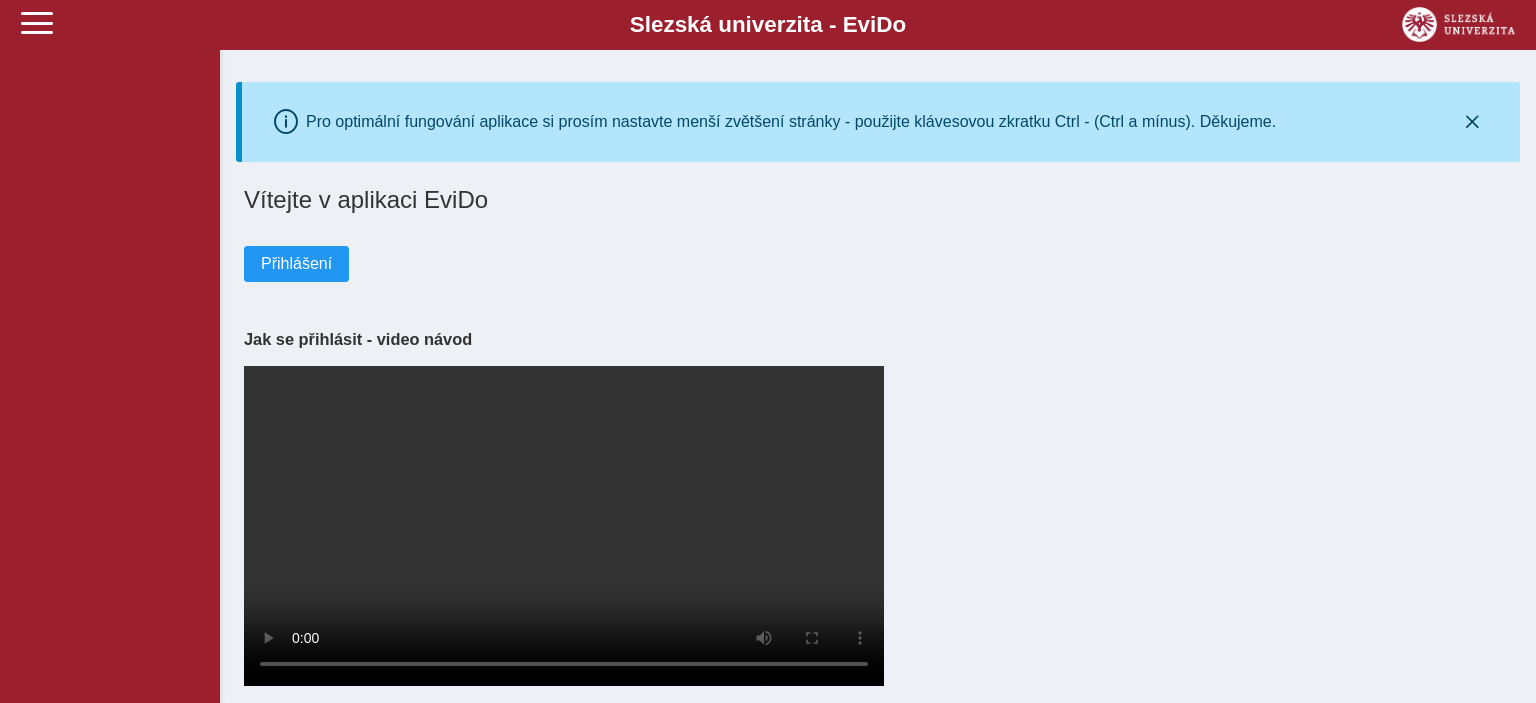 scroll, scrollTop: 0, scrollLeft: 0, axis: both 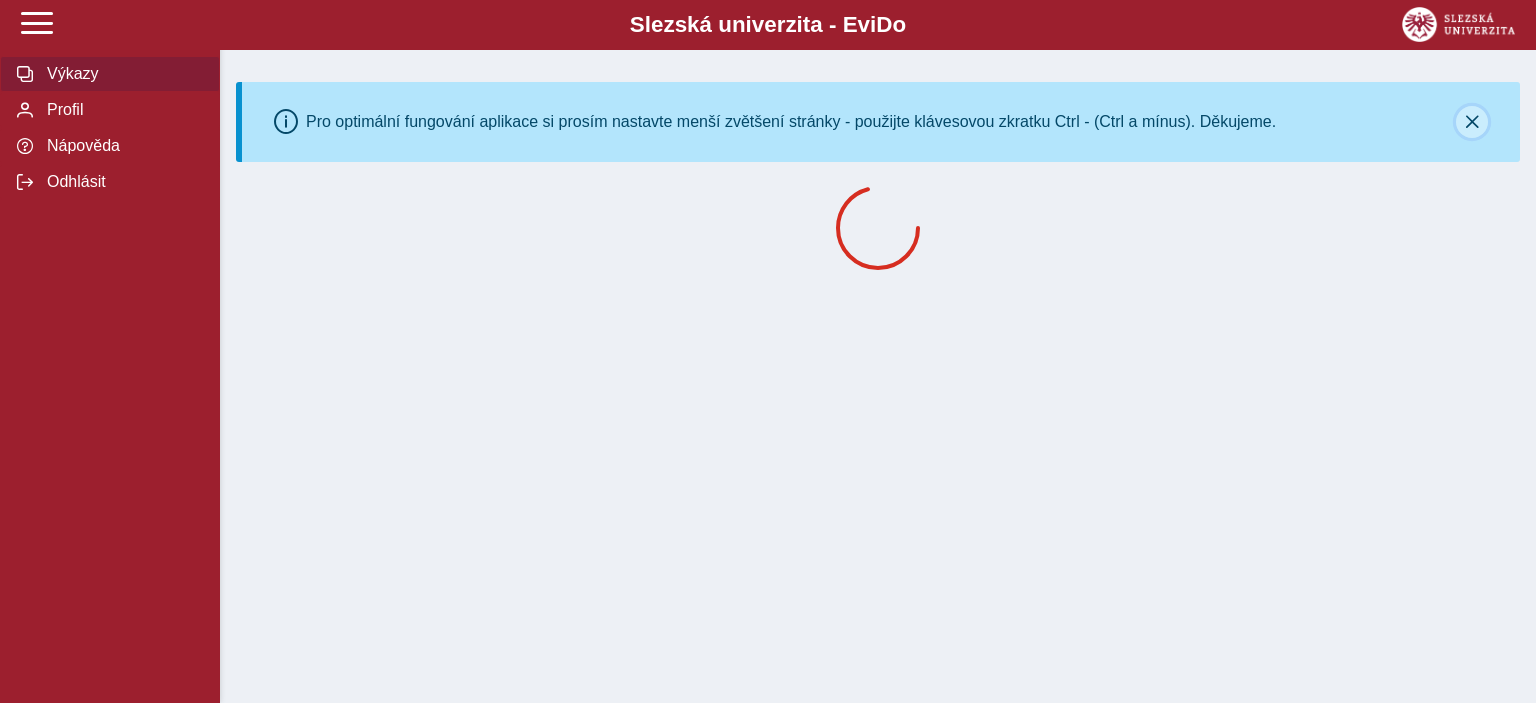 click at bounding box center (1472, 122) 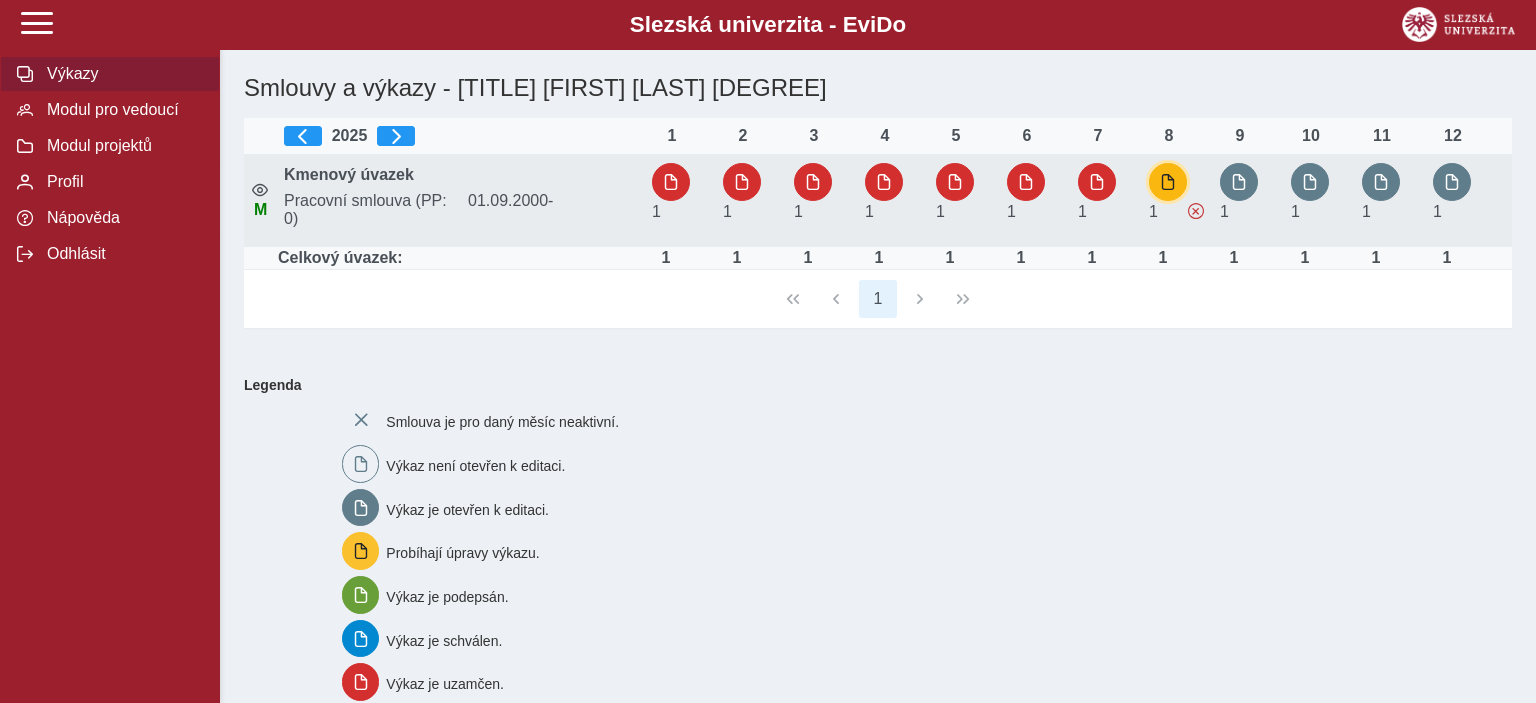 click at bounding box center (1168, 182) 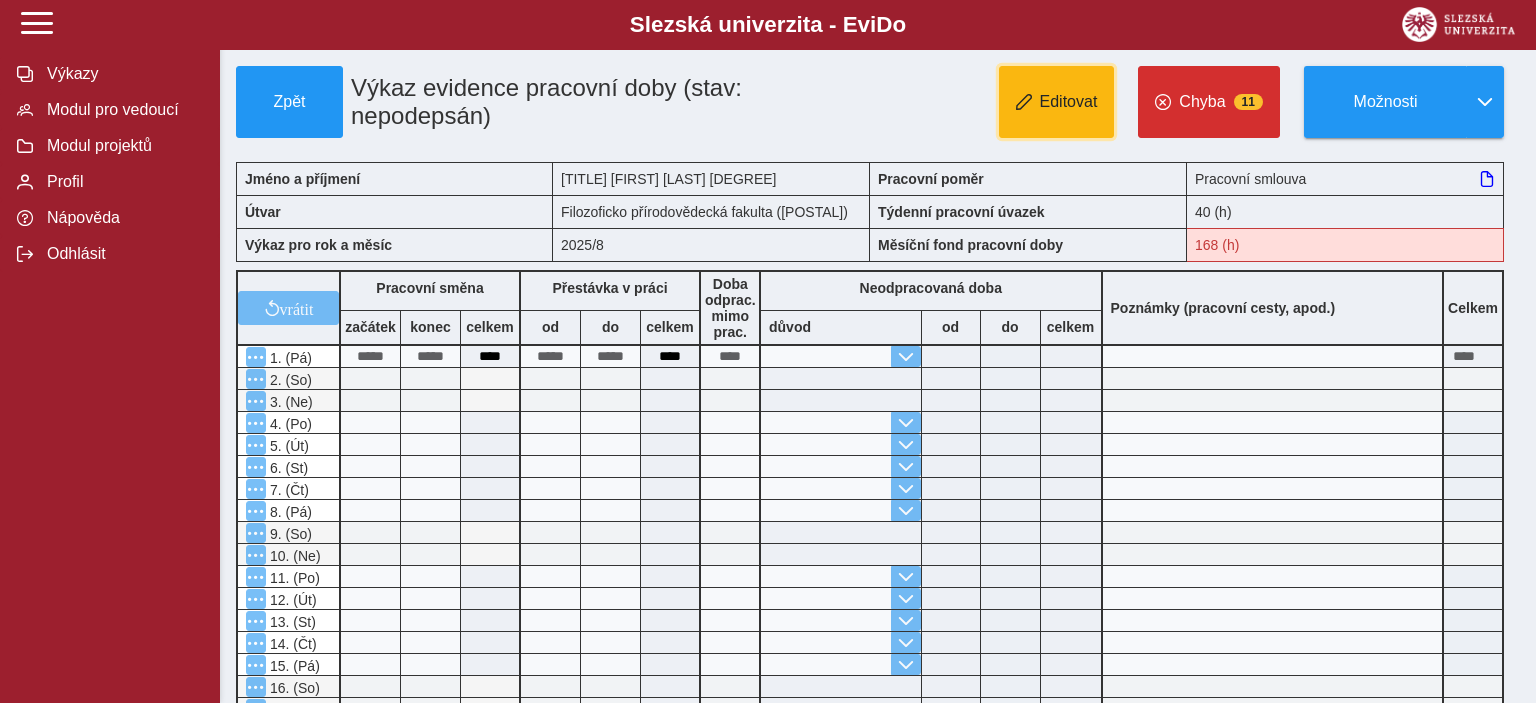 click on "Editovat" at bounding box center [1057, 102] 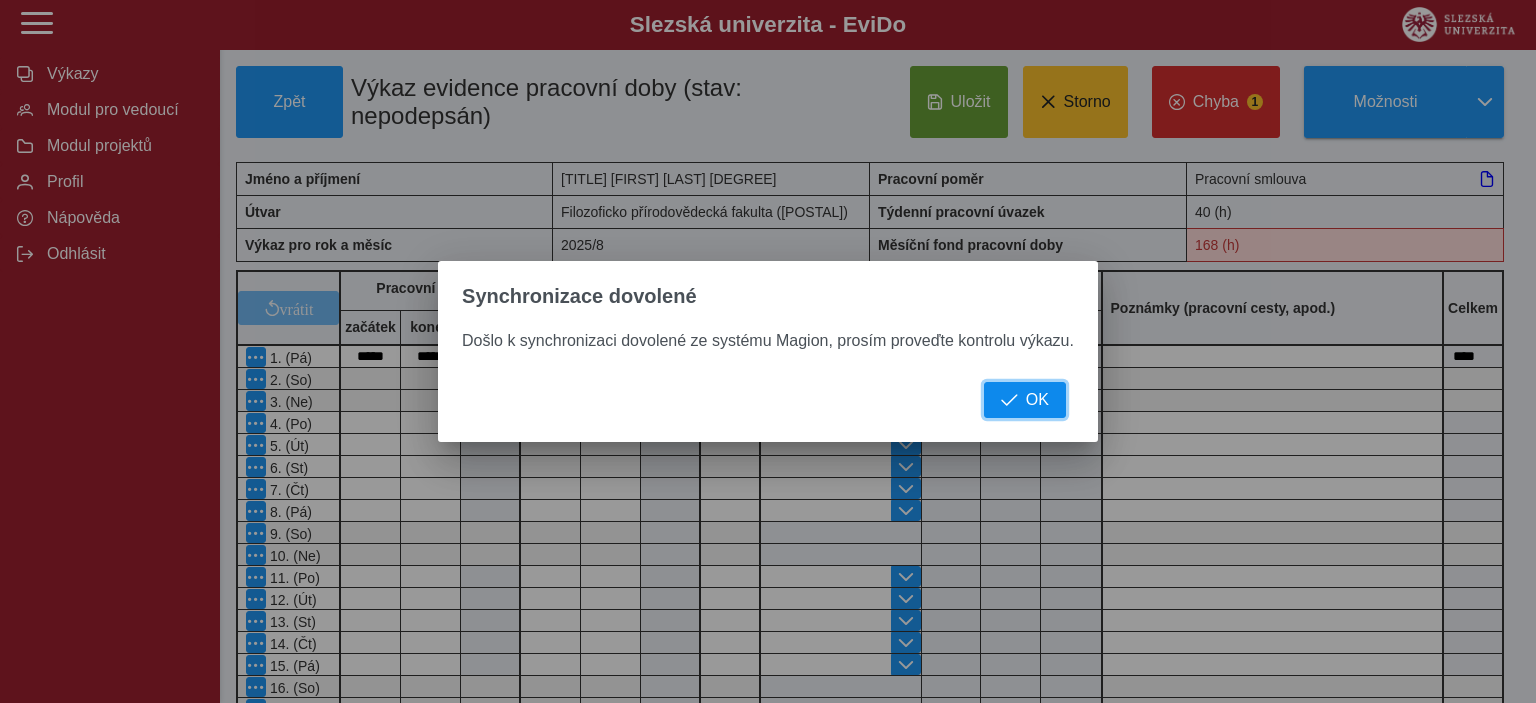 click at bounding box center [1009, 400] 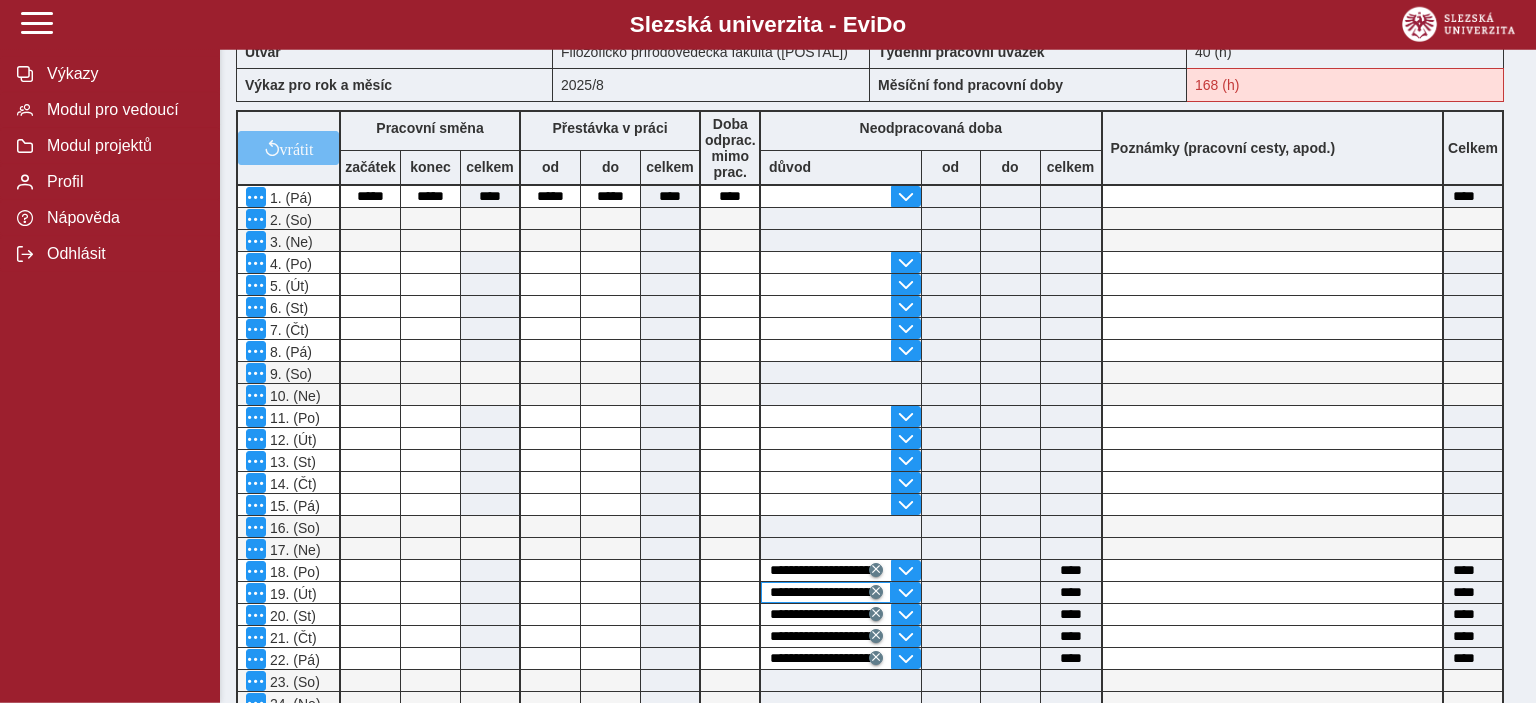 scroll, scrollTop: 0, scrollLeft: 0, axis: both 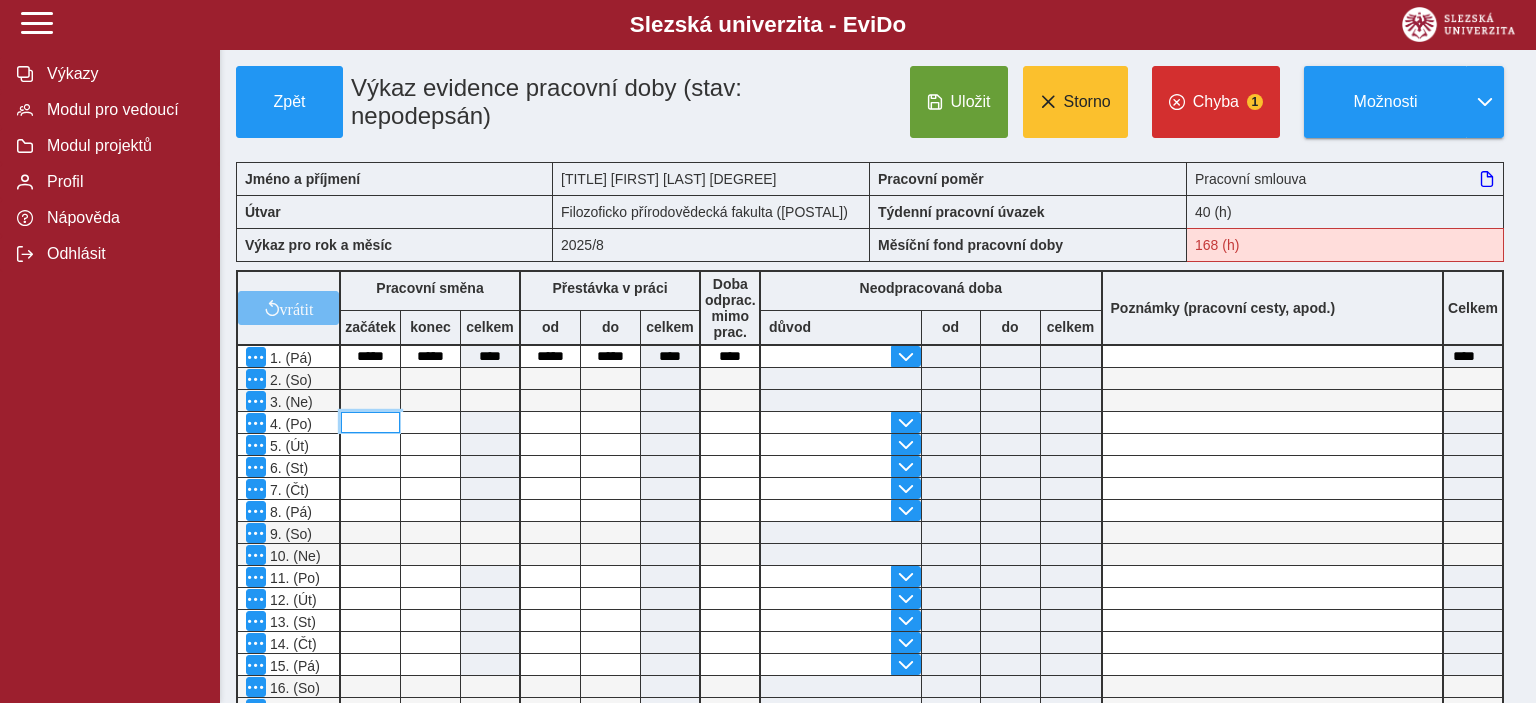 click at bounding box center (370, 422) 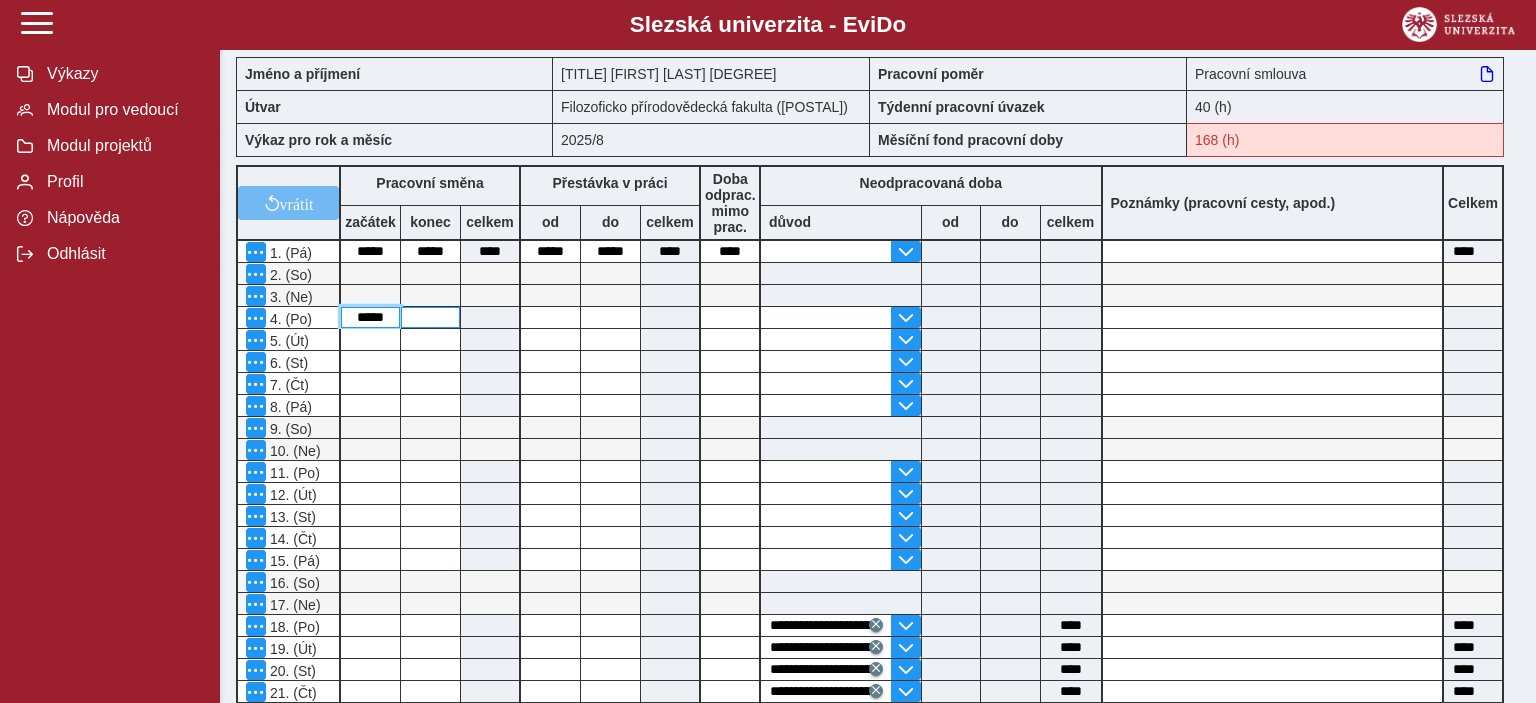 type on "*****" 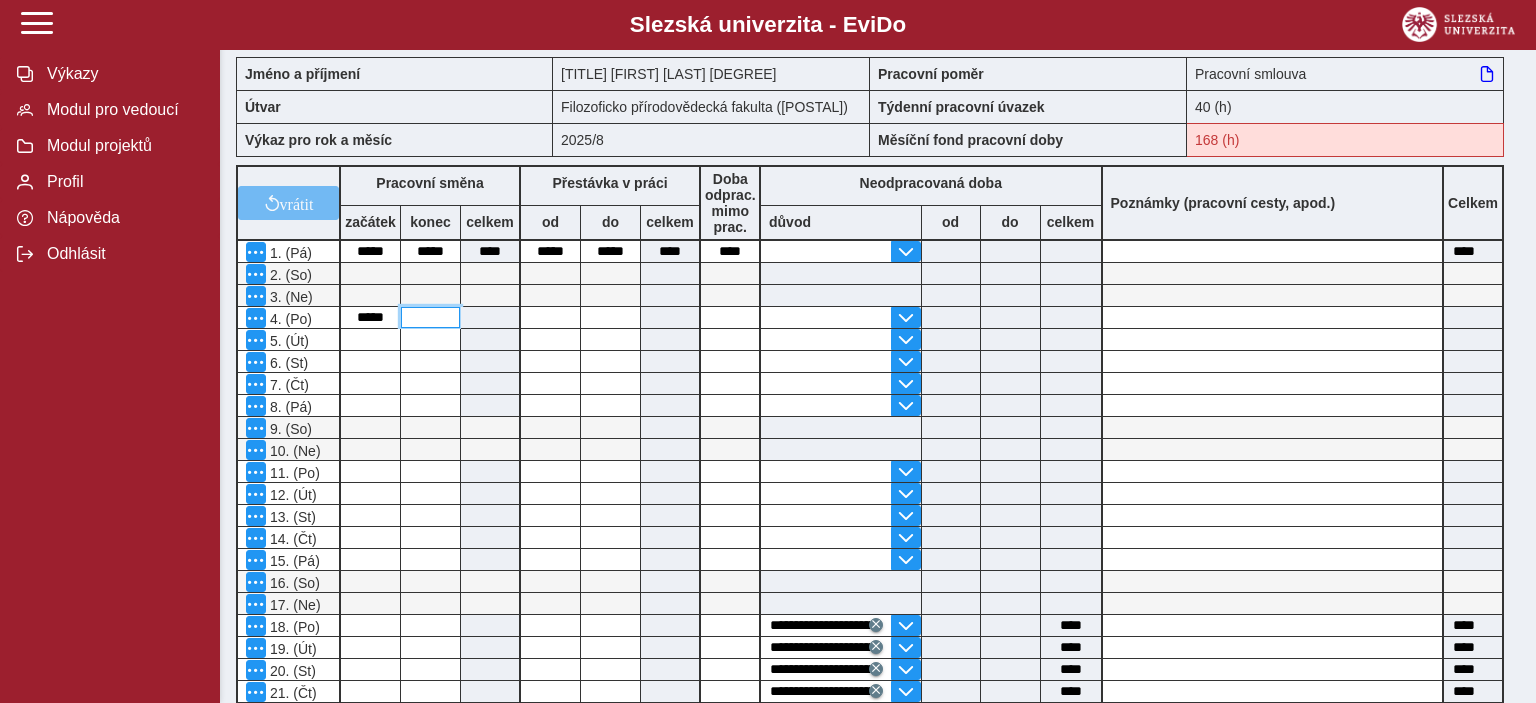 click at bounding box center (430, 317) 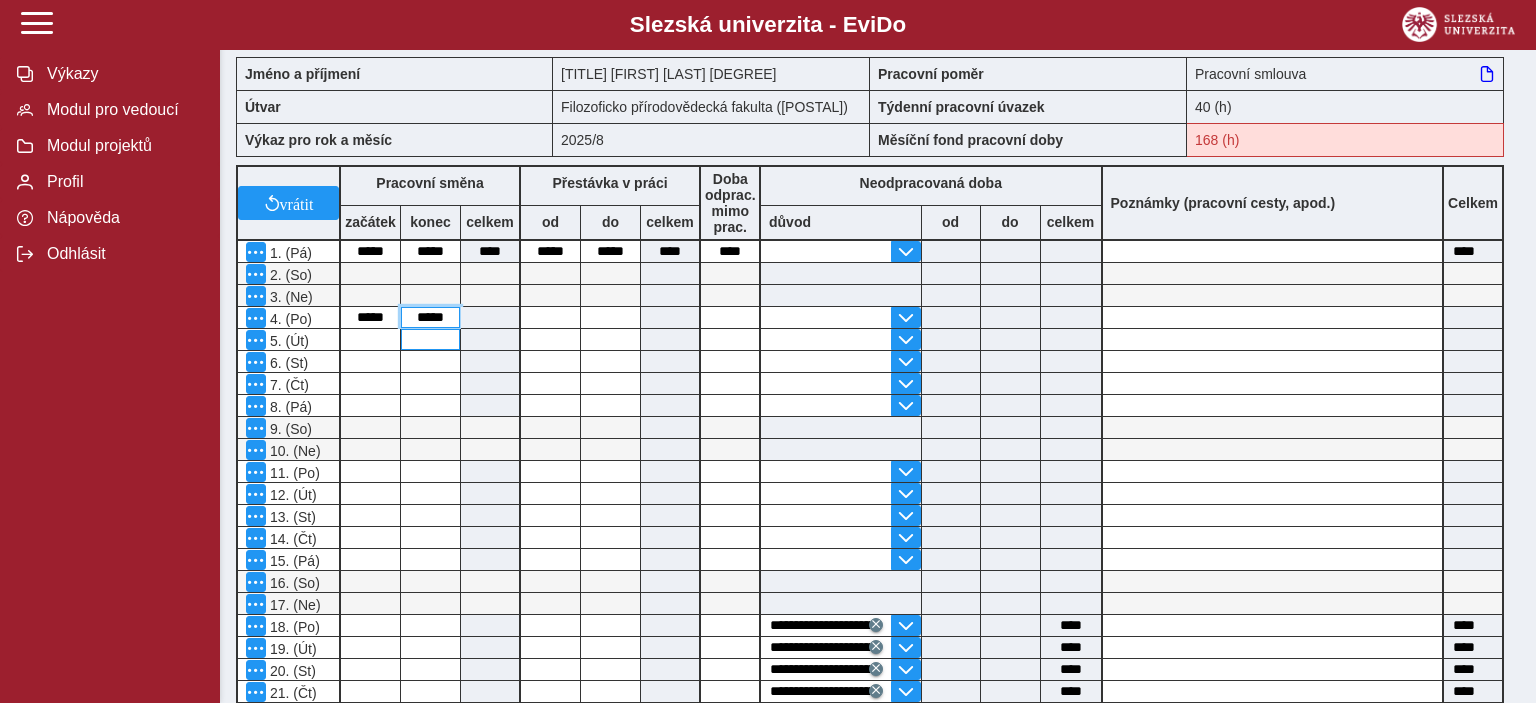 type on "*****" 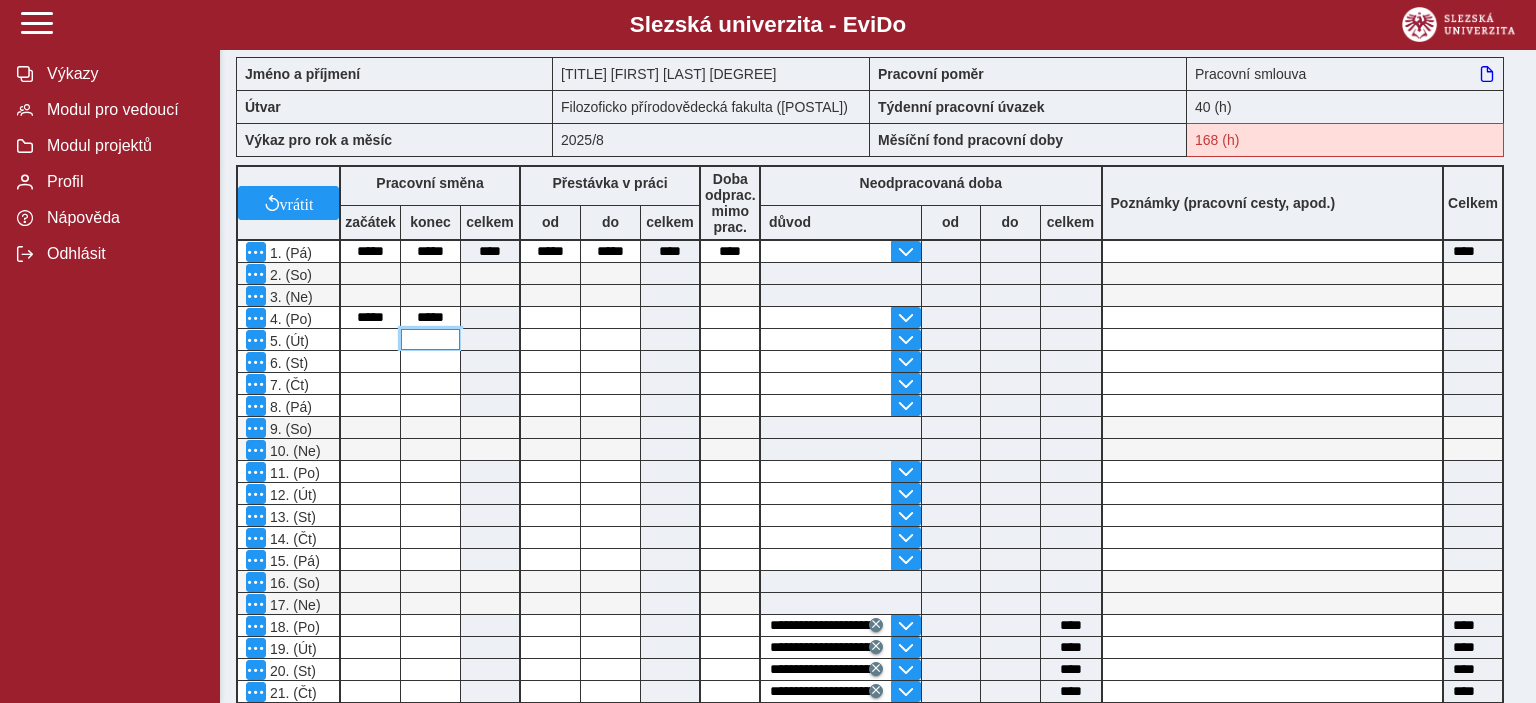 click at bounding box center (430, 339) 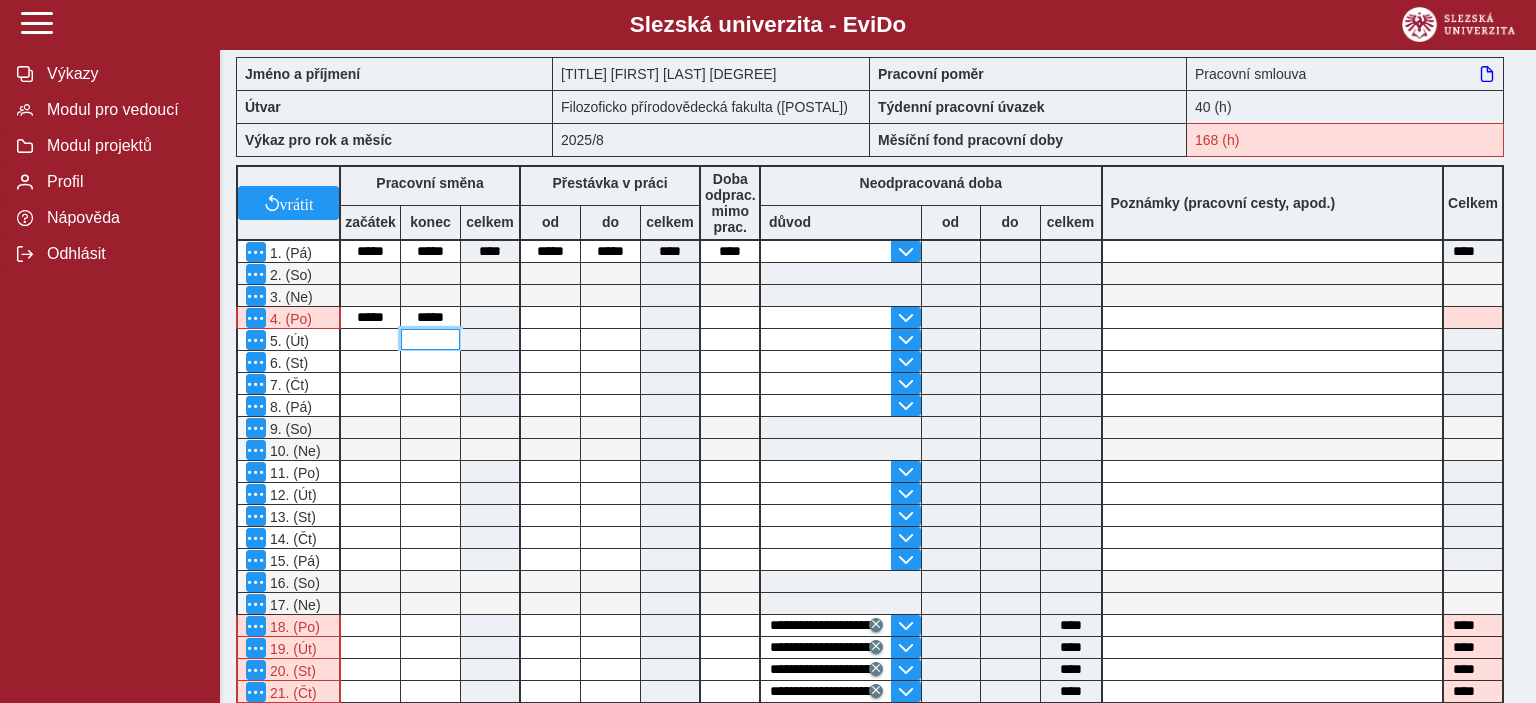 type on "****" 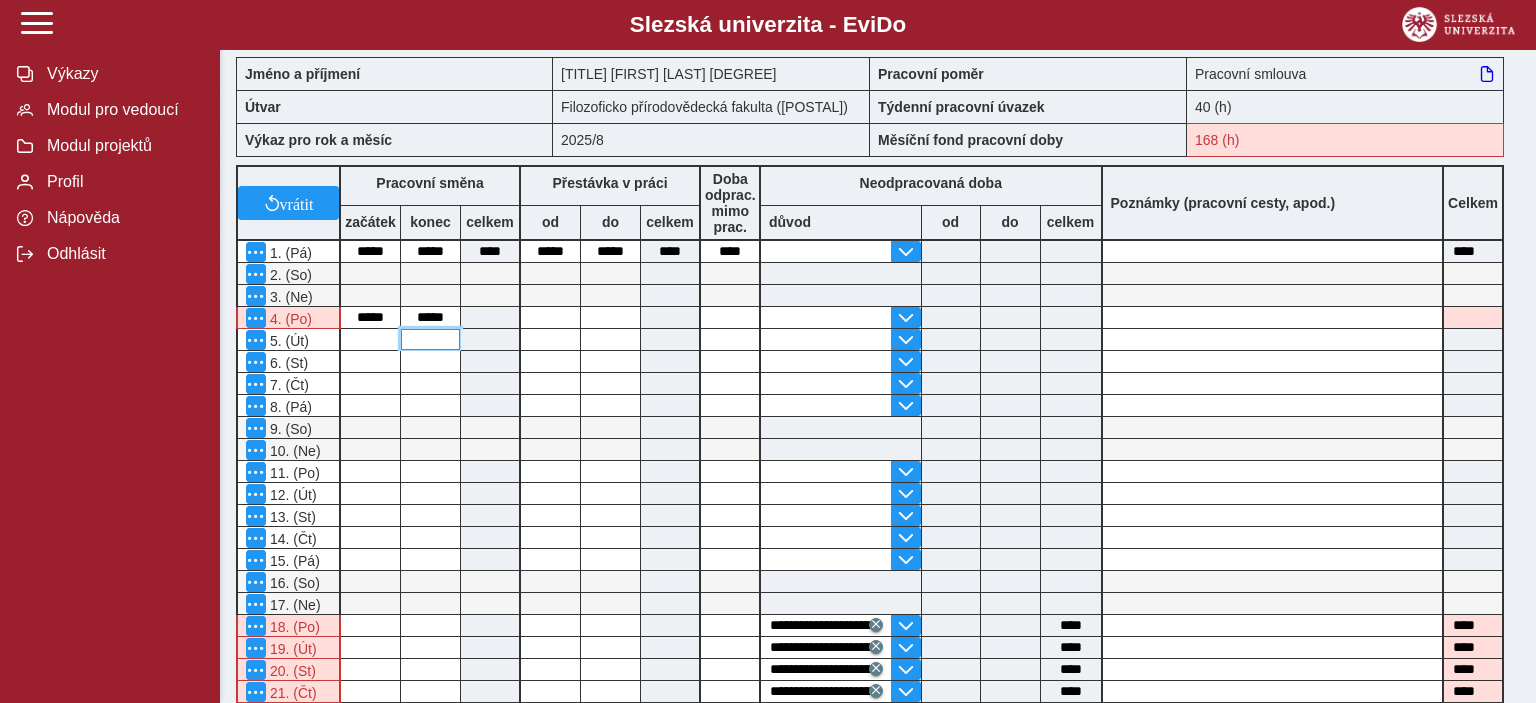 type on "****" 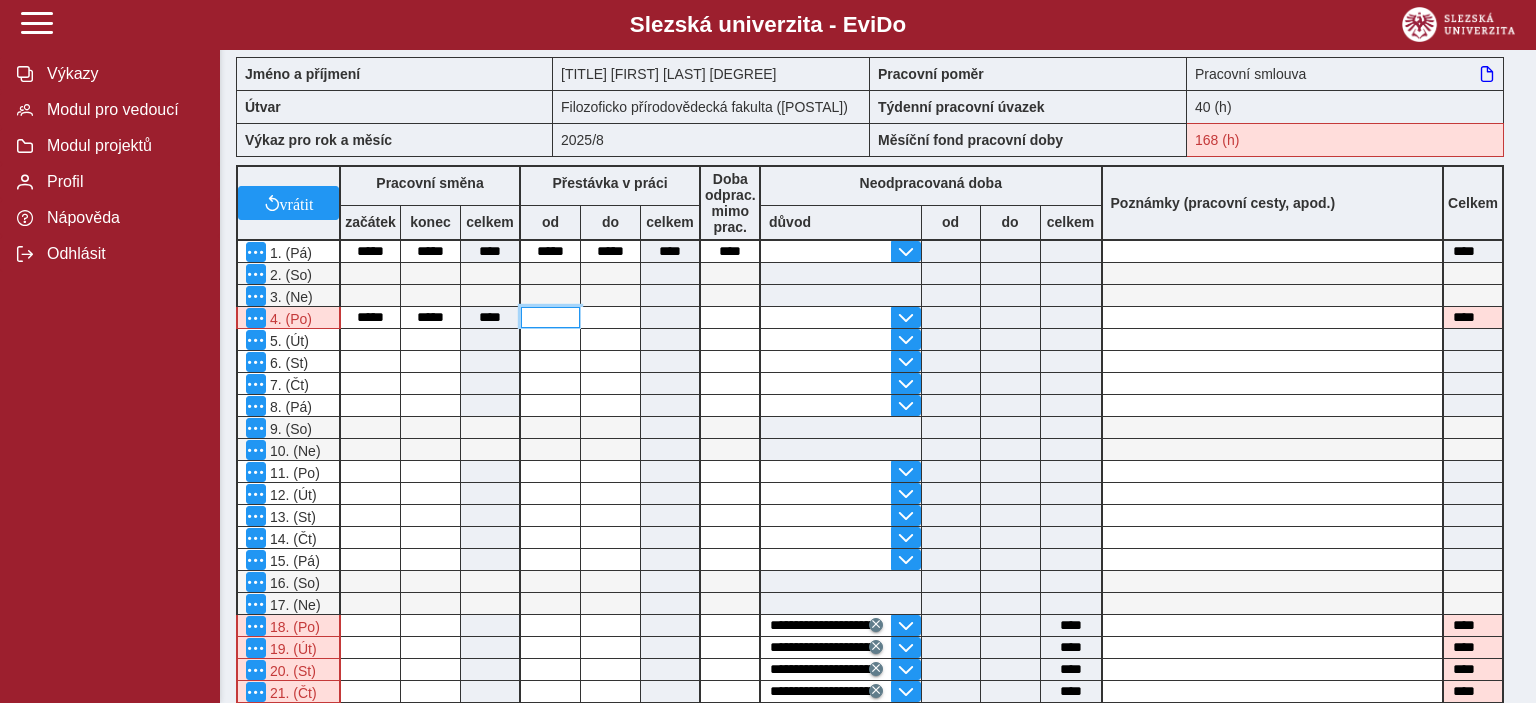 click at bounding box center [550, 317] 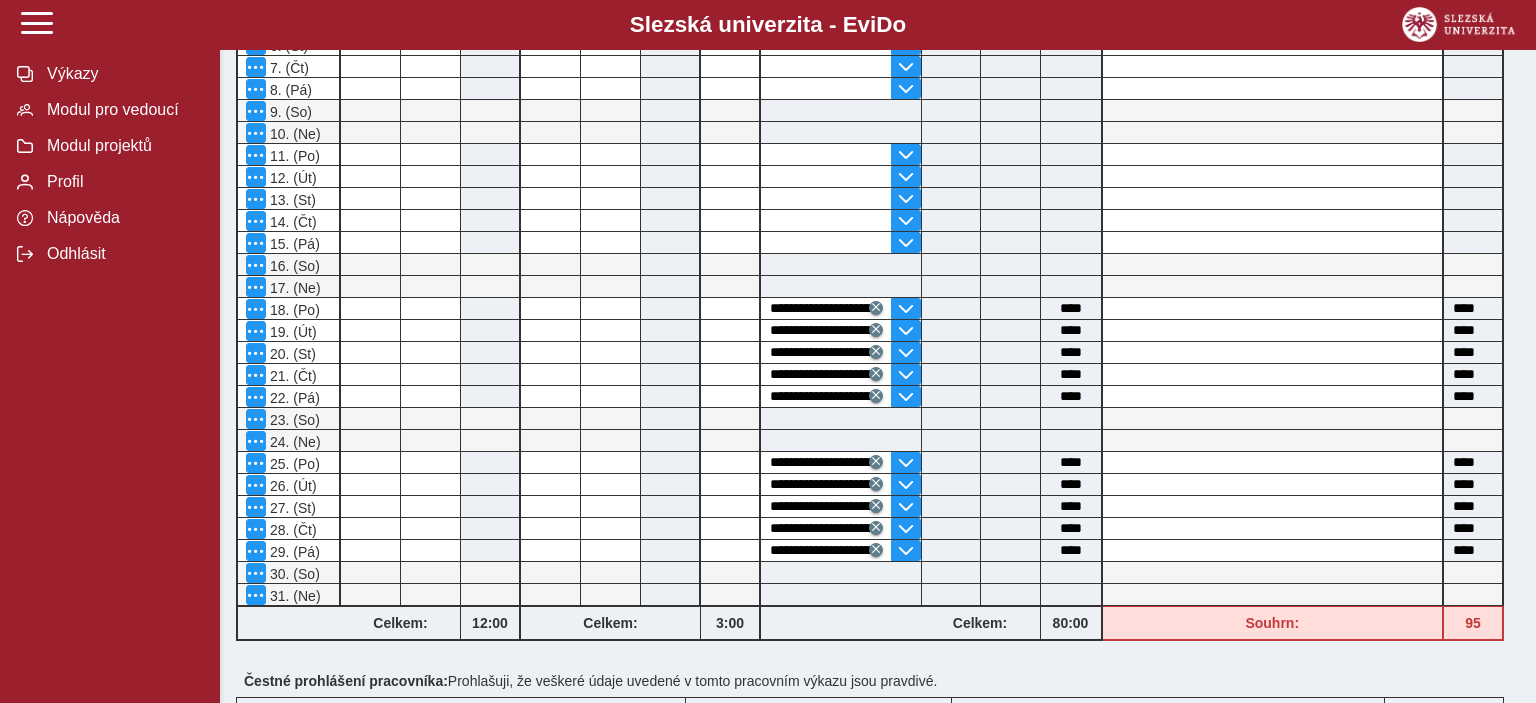 scroll, scrollTop: 105, scrollLeft: 0, axis: vertical 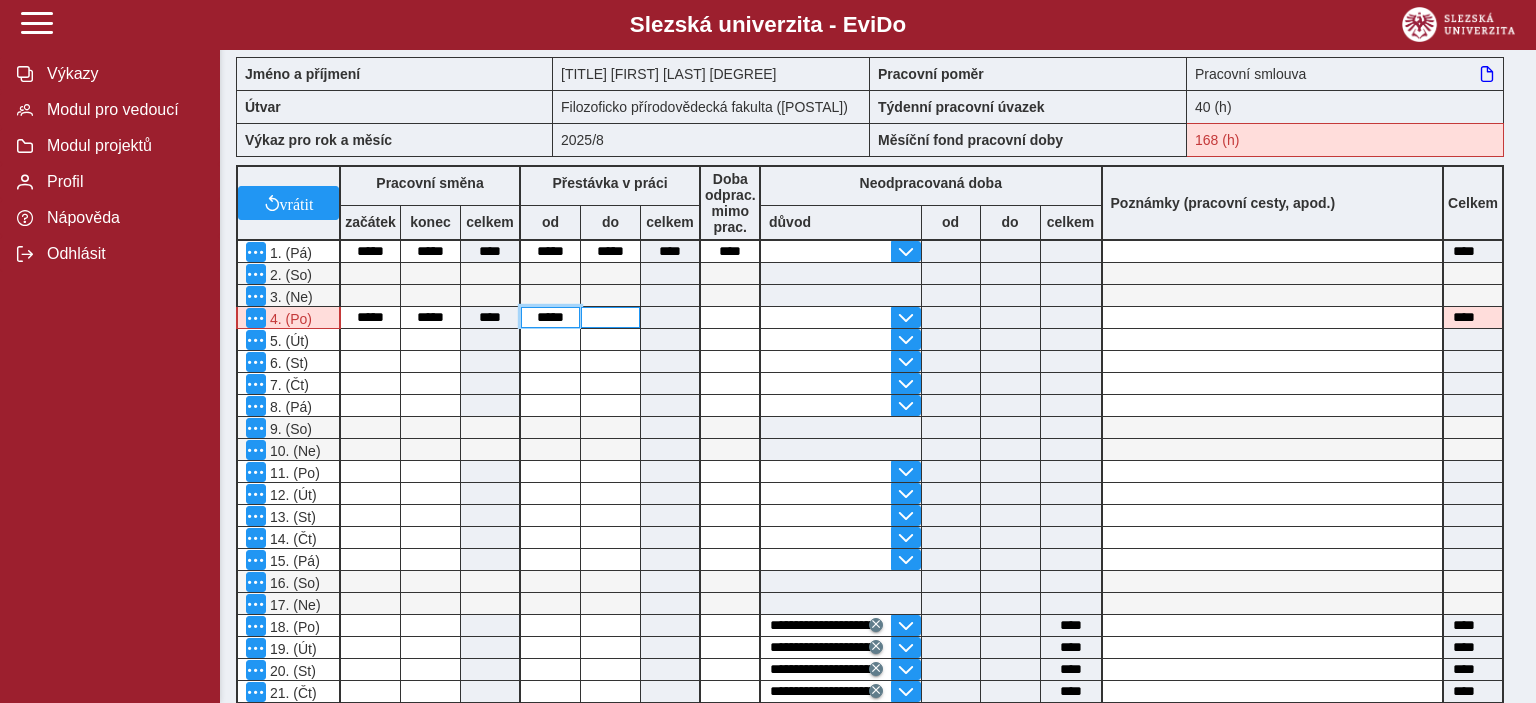 type on "*****" 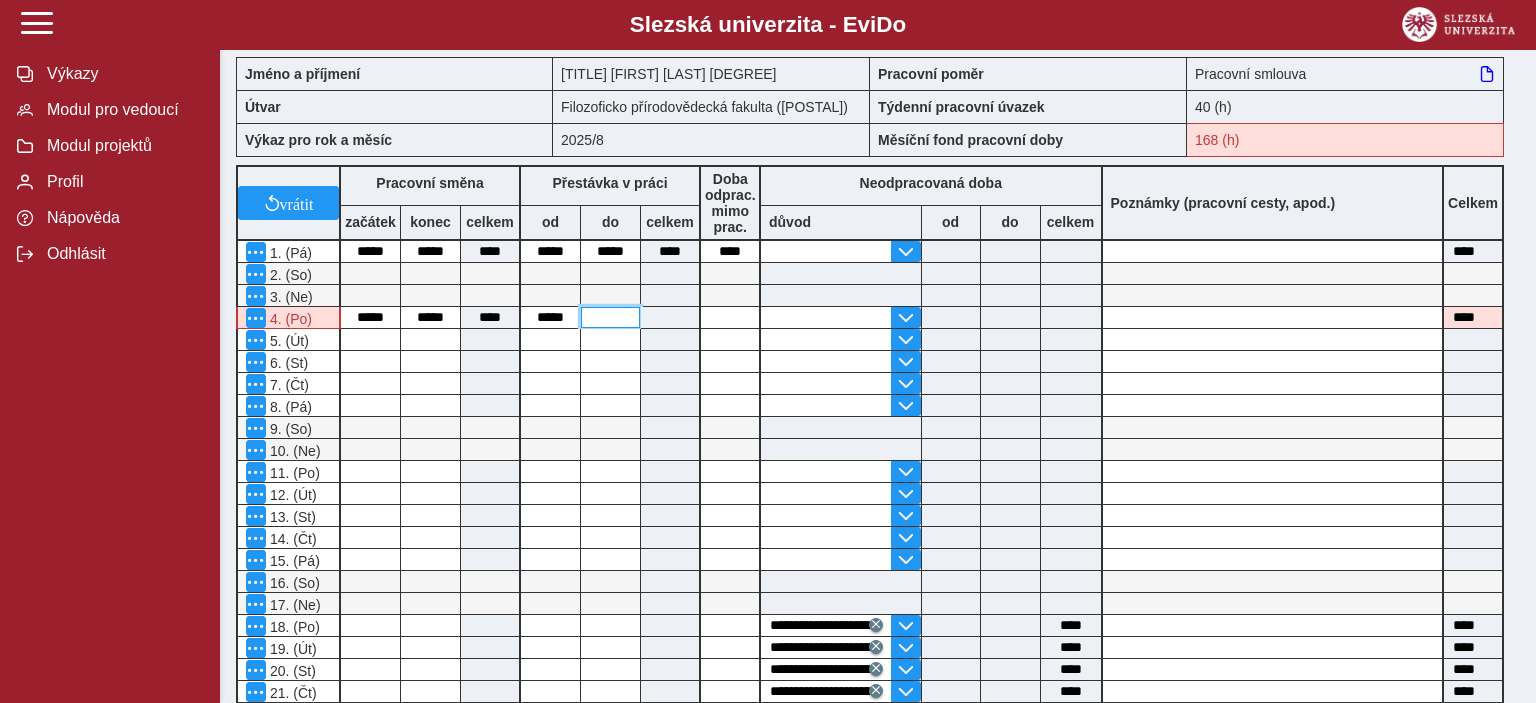 click at bounding box center [610, 317] 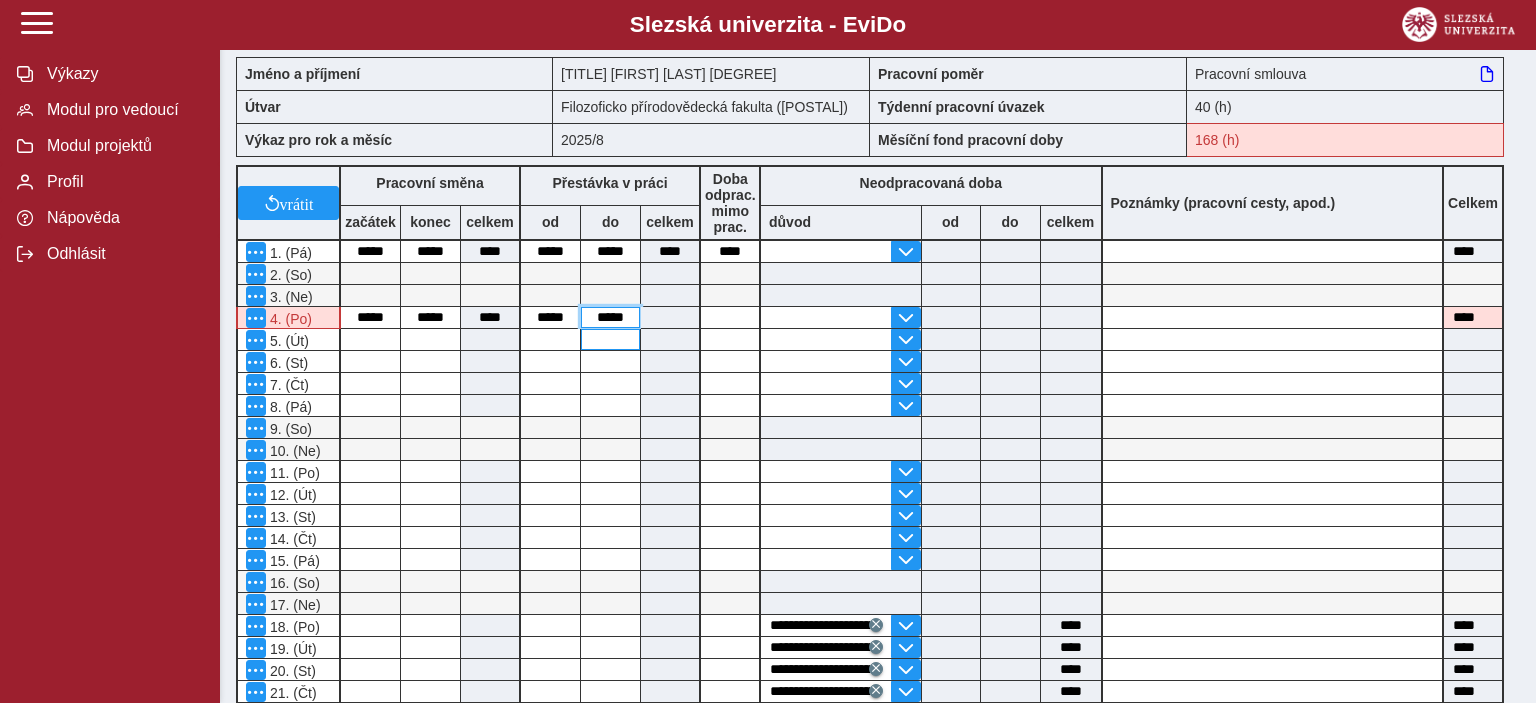 type on "*****" 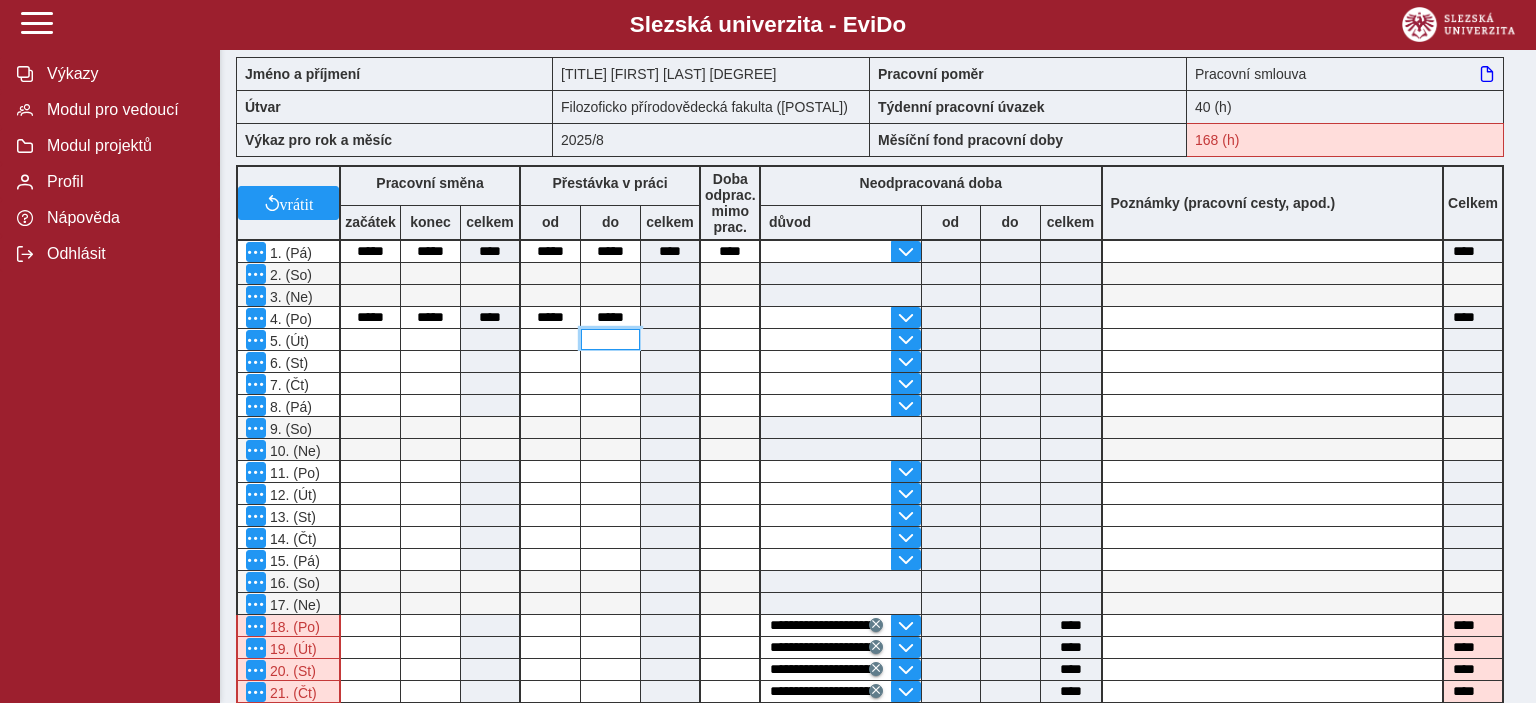 type on "****" 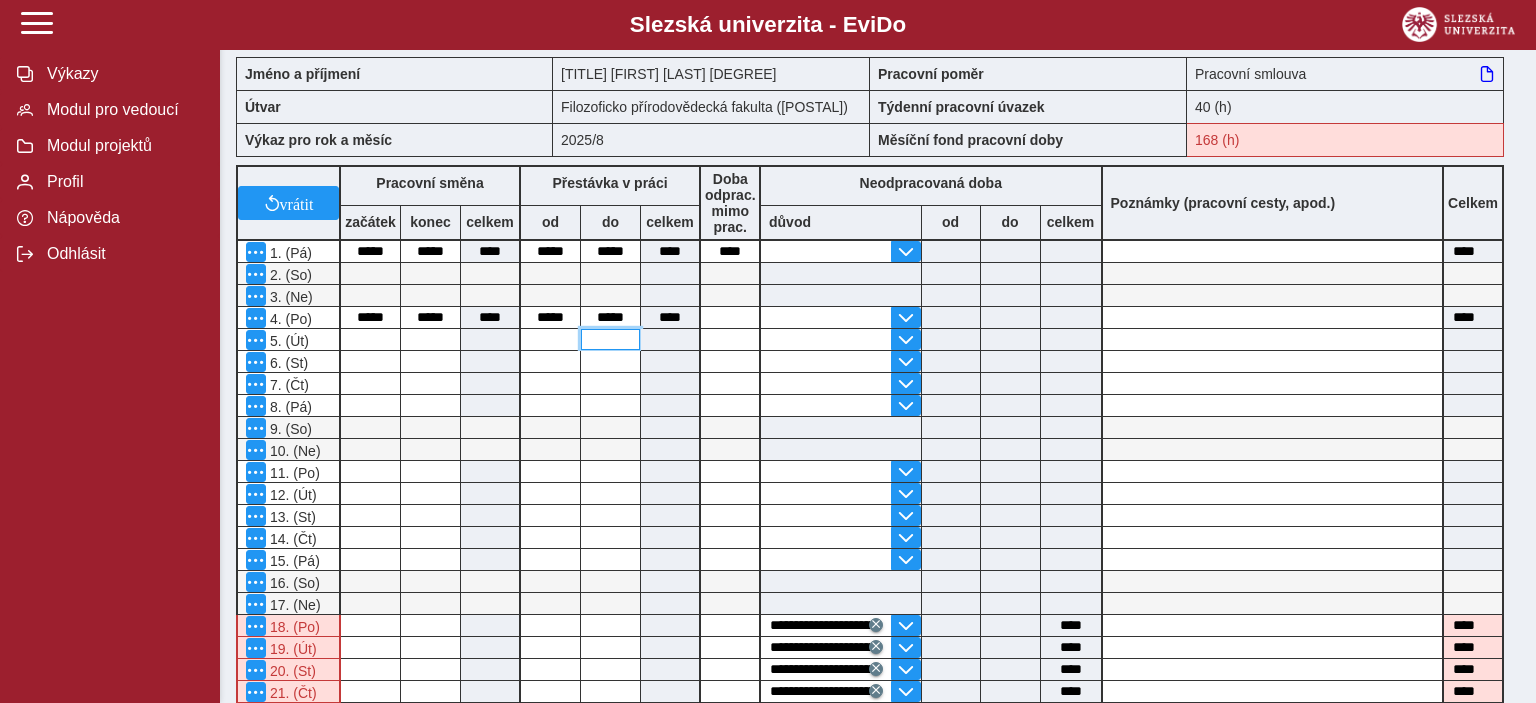 click at bounding box center [610, 339] 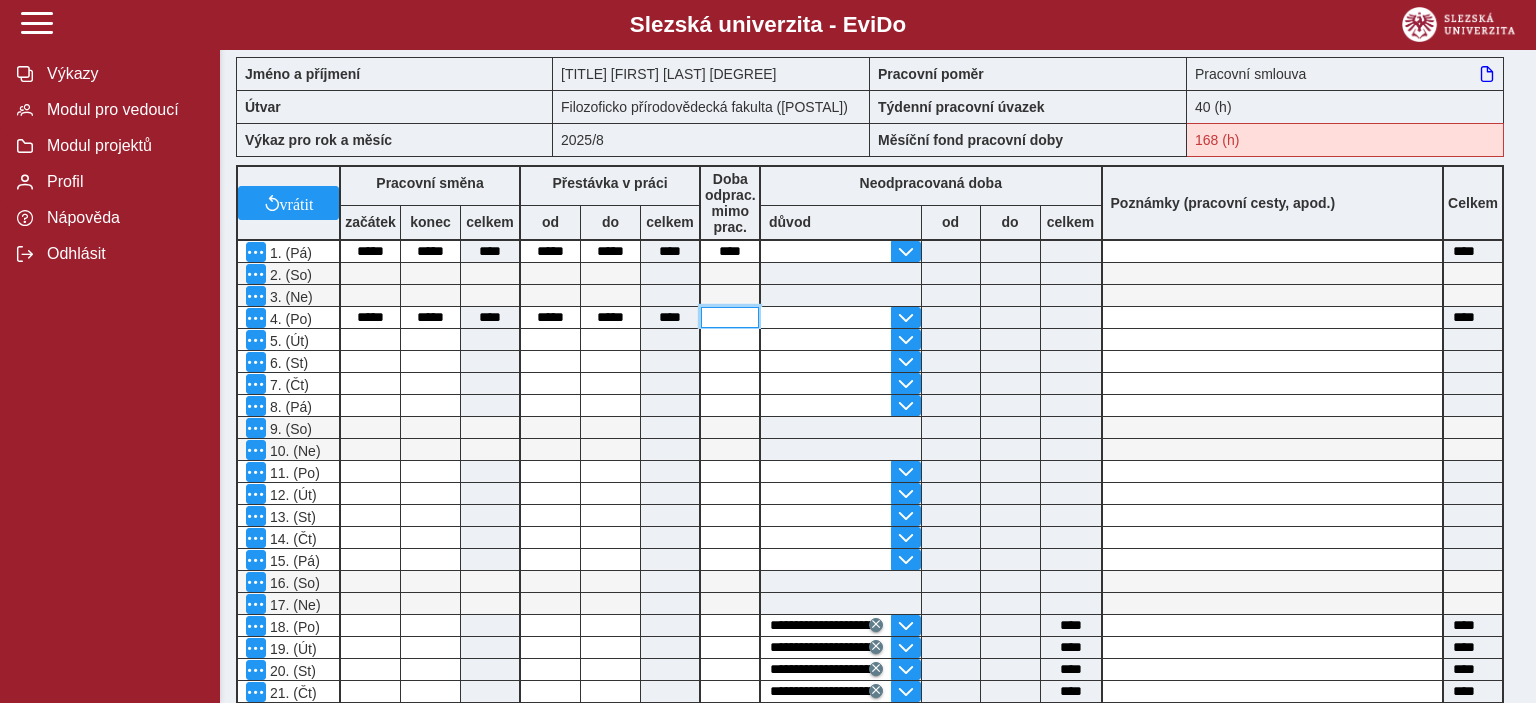 click at bounding box center (730, 317) 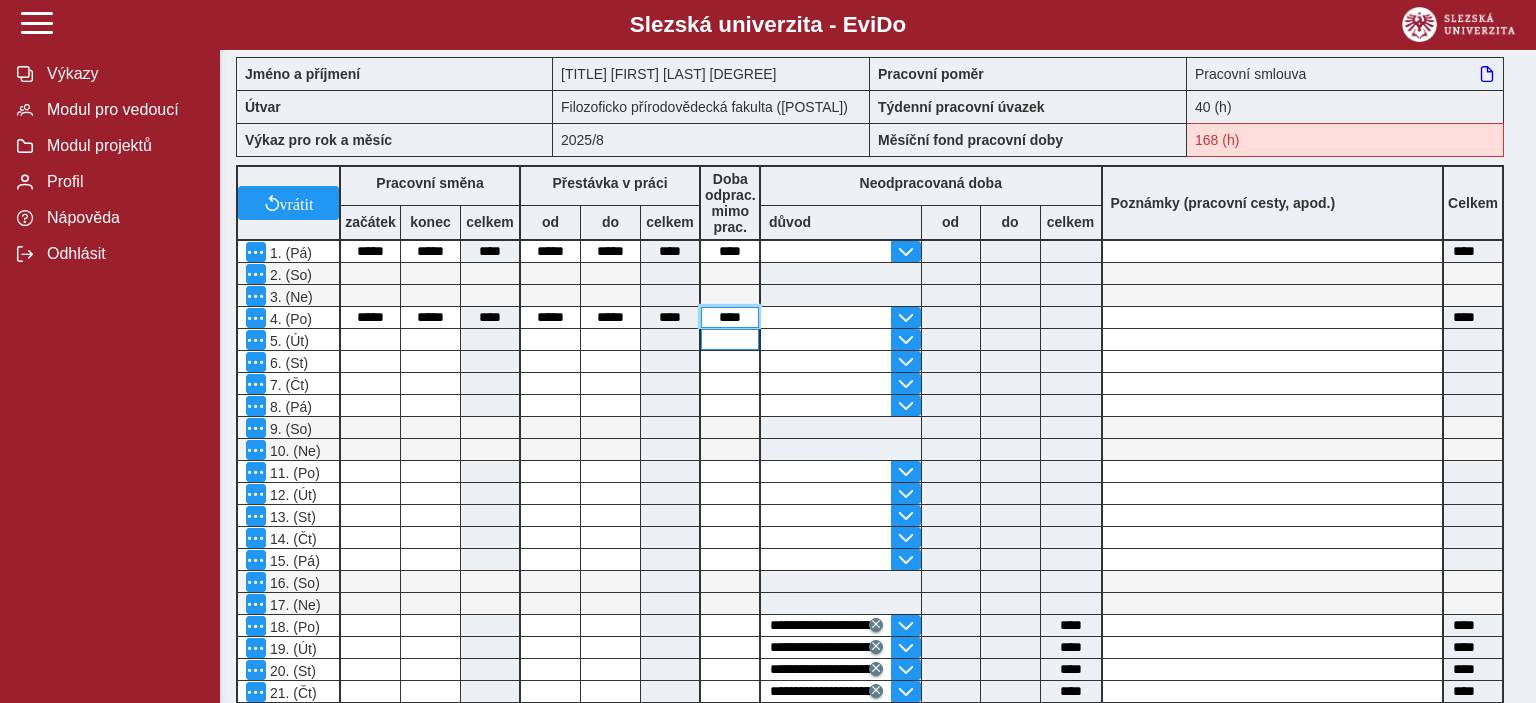 type on "****" 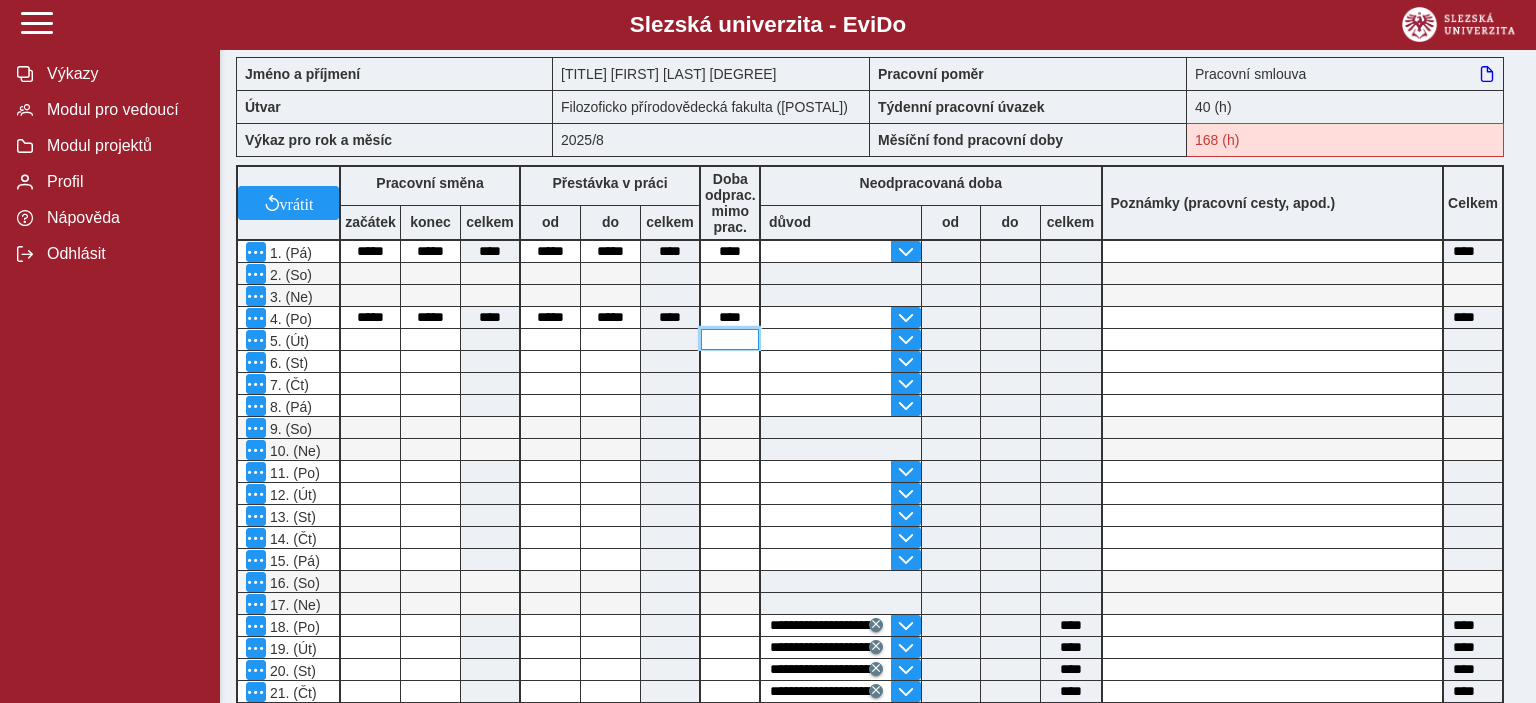 type on "****" 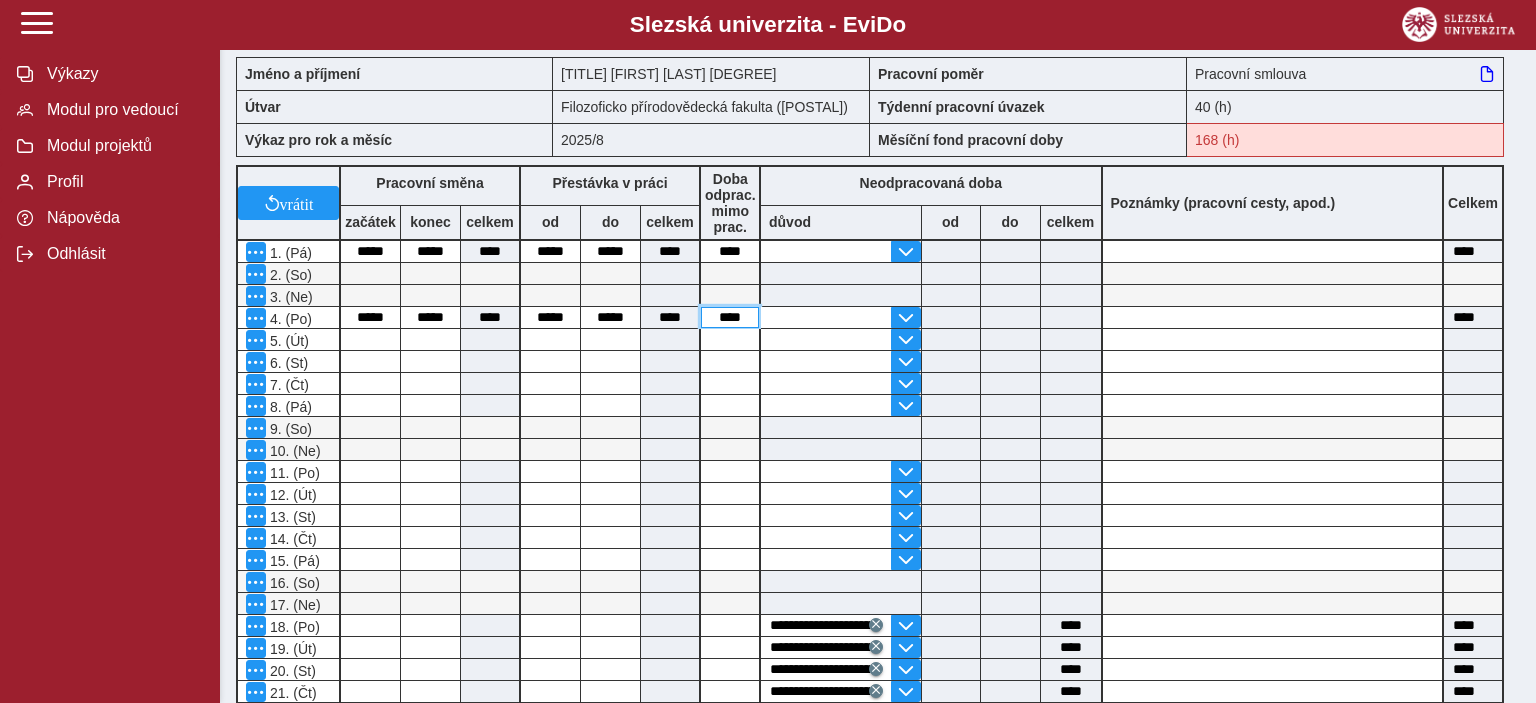 click on "****" at bounding box center [730, 317] 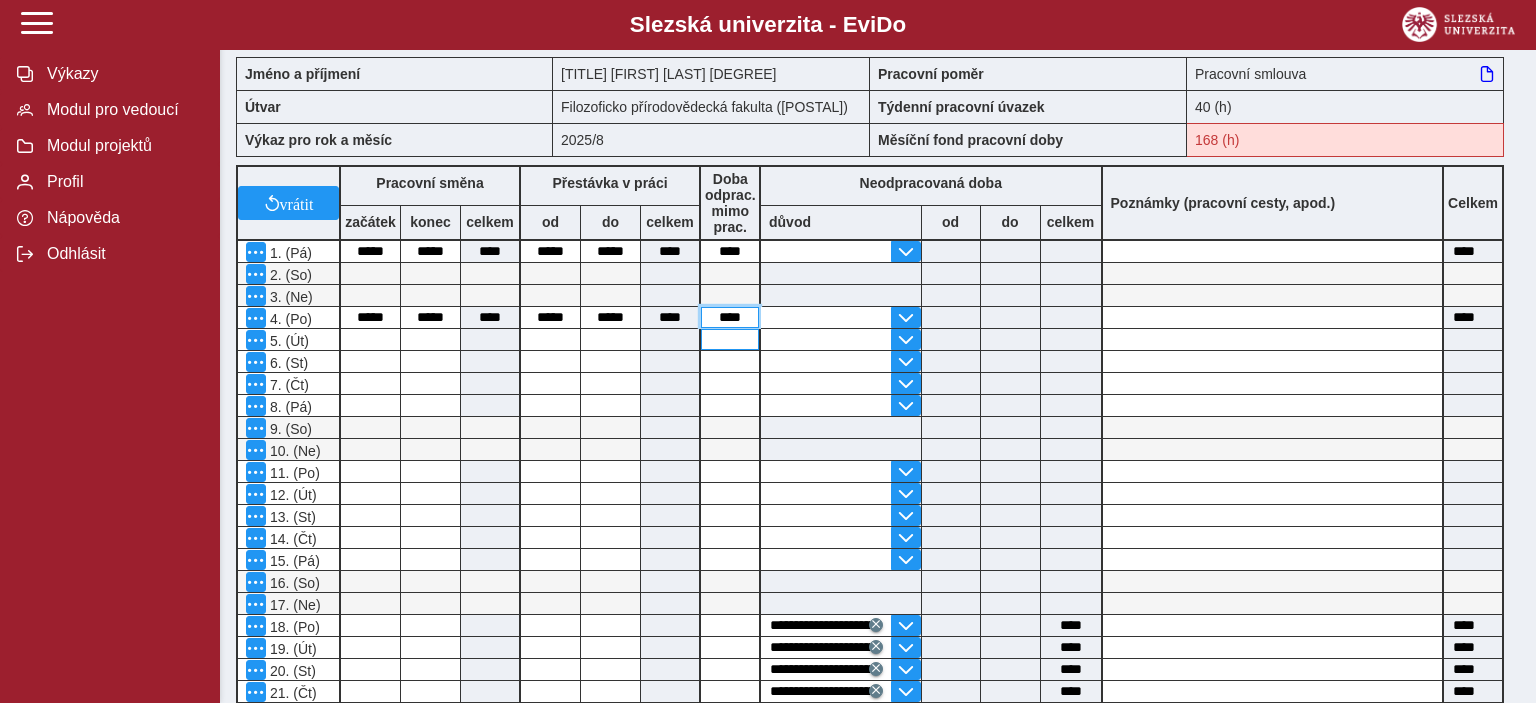 type on "****" 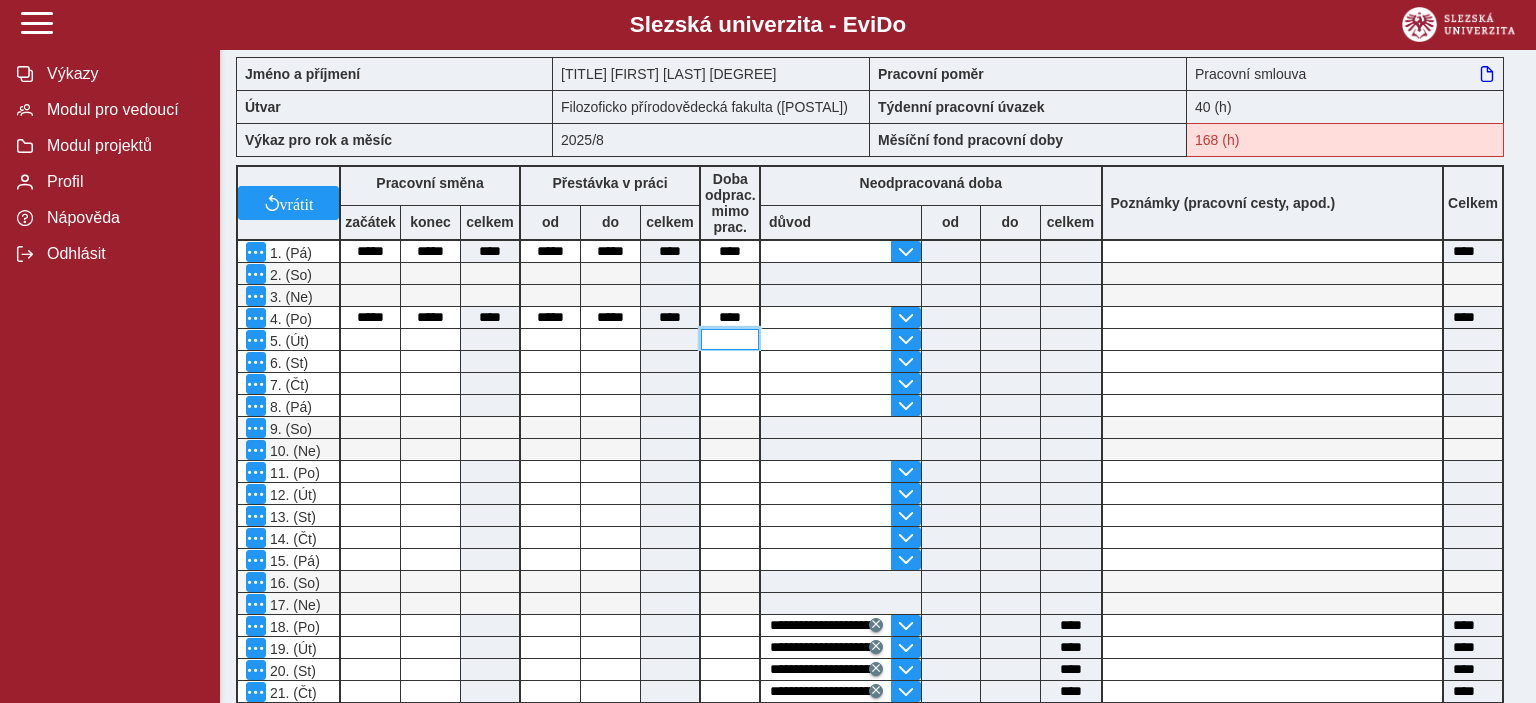 click at bounding box center [730, 339] 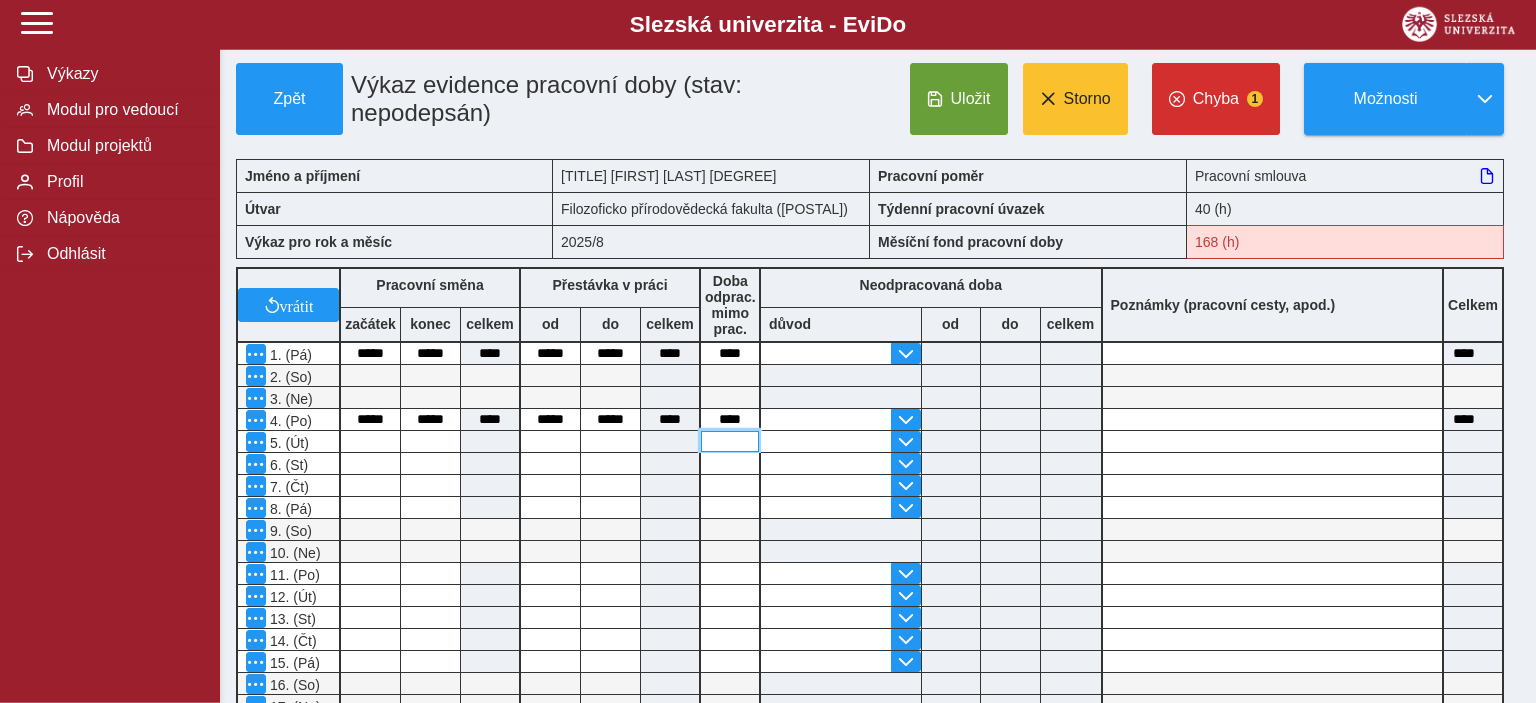 scroll, scrollTop: 0, scrollLeft: 0, axis: both 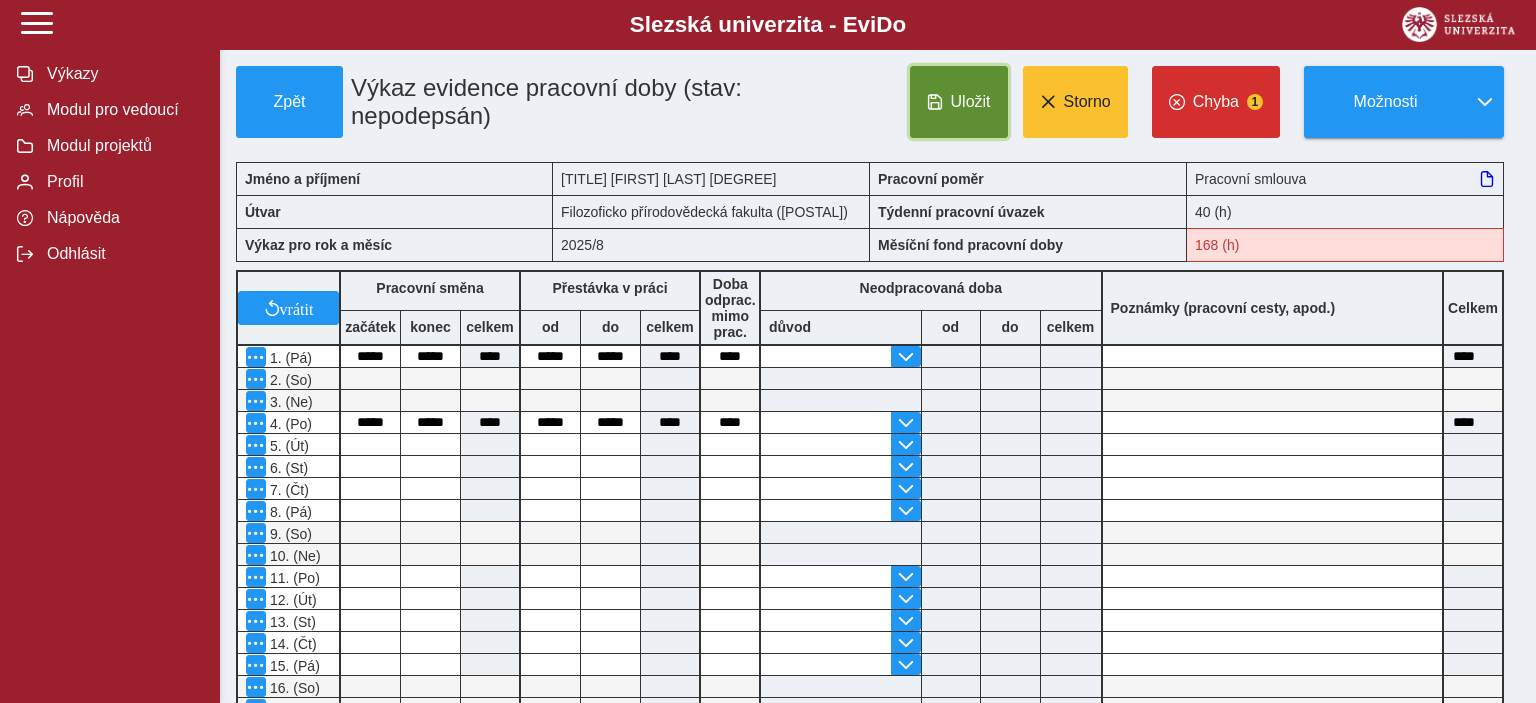 click on "Uložit" at bounding box center [959, 102] 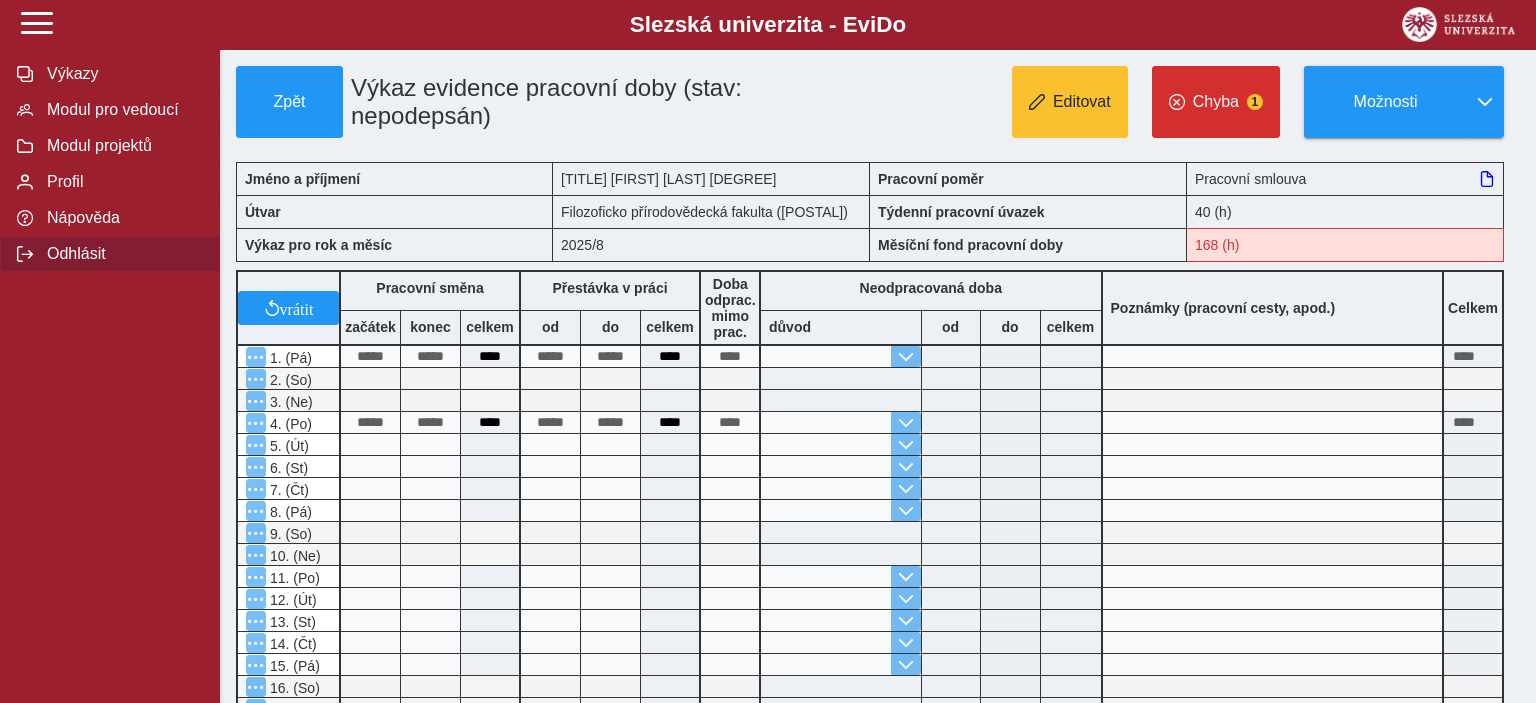 click on "Odhlásit" at bounding box center (122, 254) 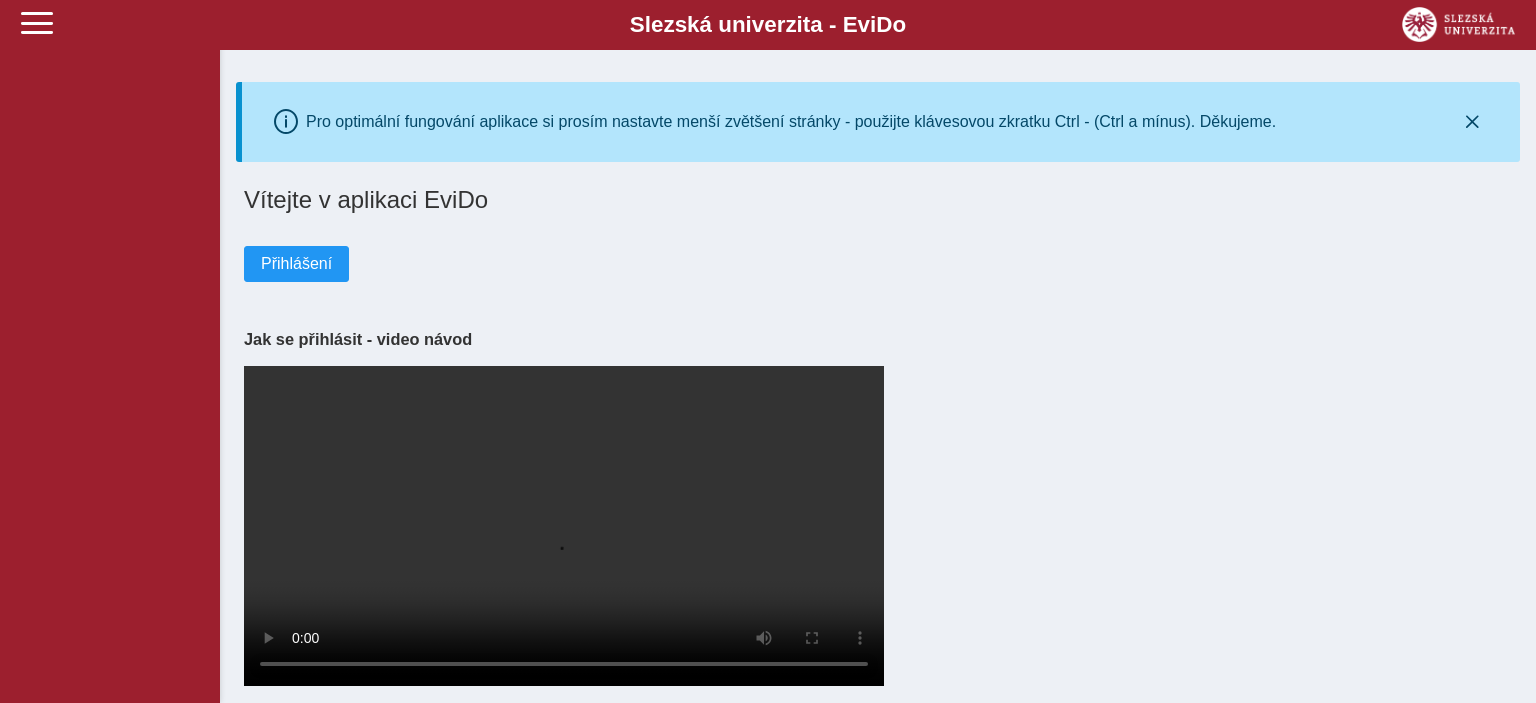 scroll, scrollTop: 0, scrollLeft: 0, axis: both 